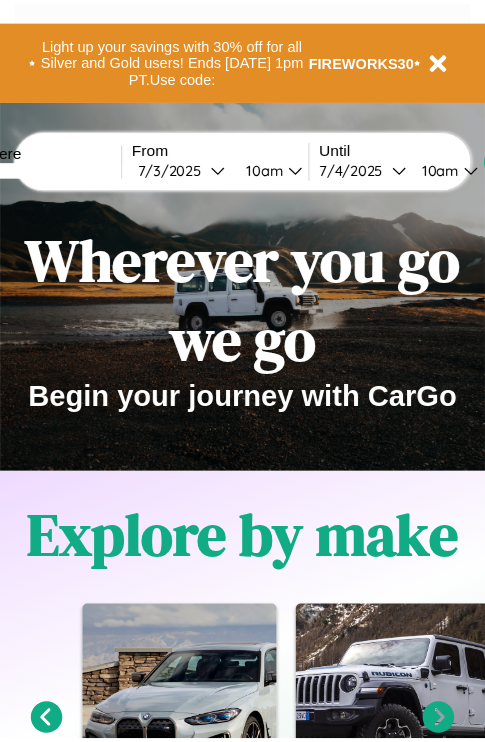 scroll, scrollTop: 0, scrollLeft: 0, axis: both 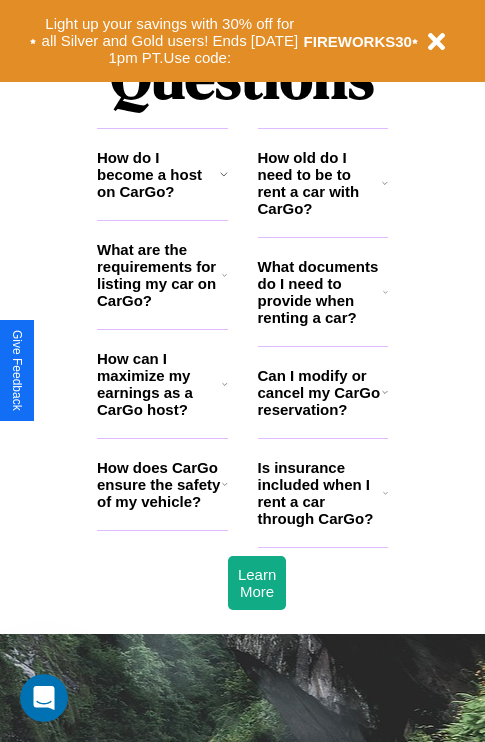 click 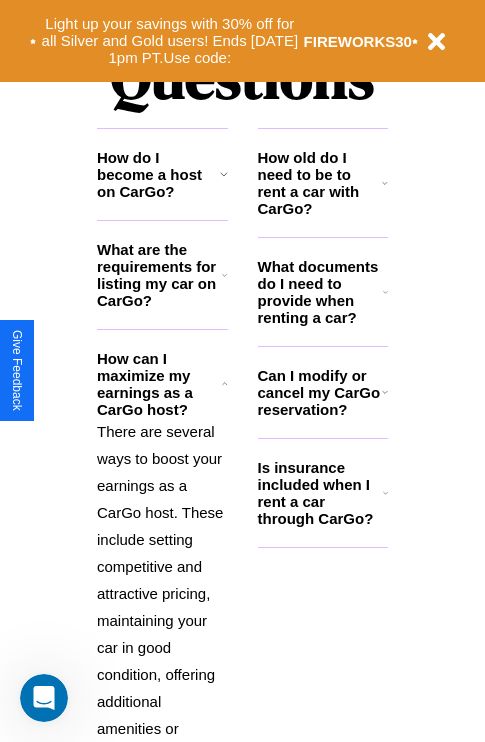 click 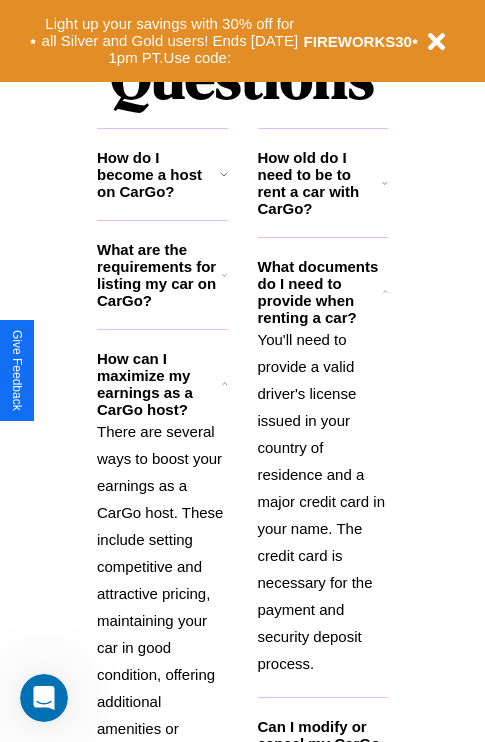 click 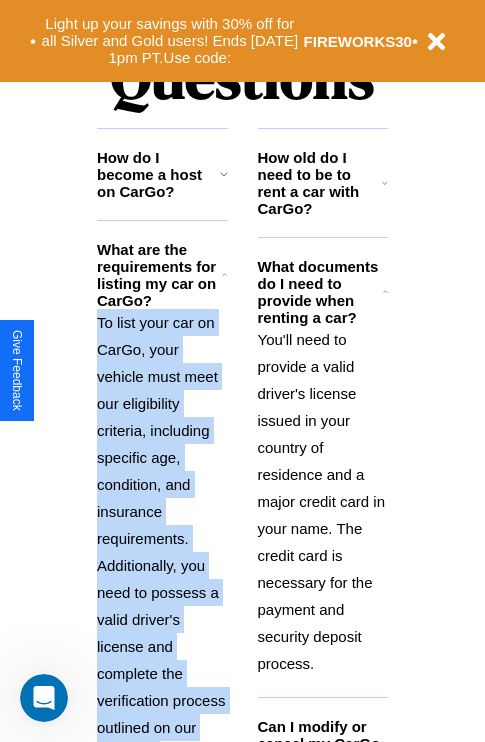 scroll, scrollTop: 2613, scrollLeft: 0, axis: vertical 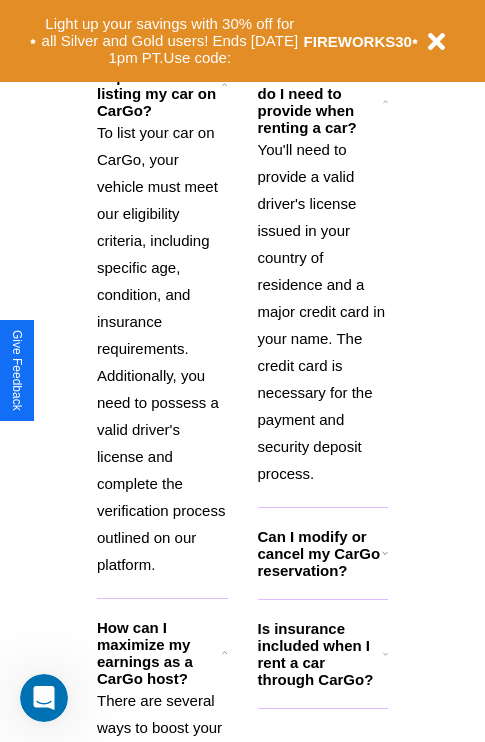click on "Is insurance included when I rent a car through CarGo?" at bounding box center (320, 654) 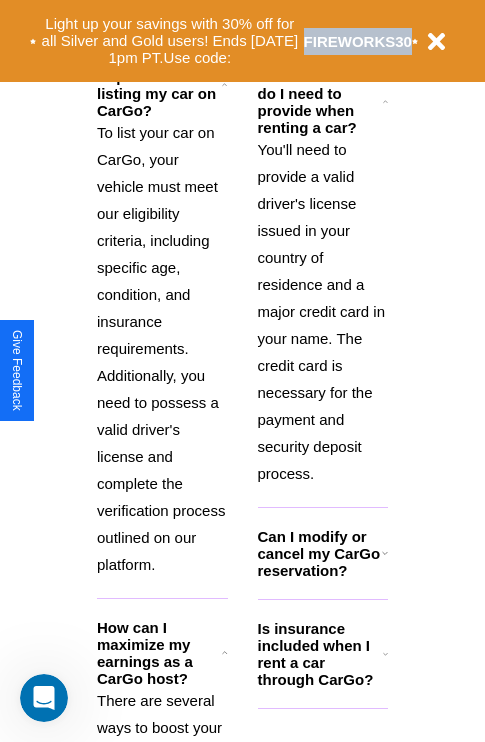 scroll, scrollTop: 3190, scrollLeft: 0, axis: vertical 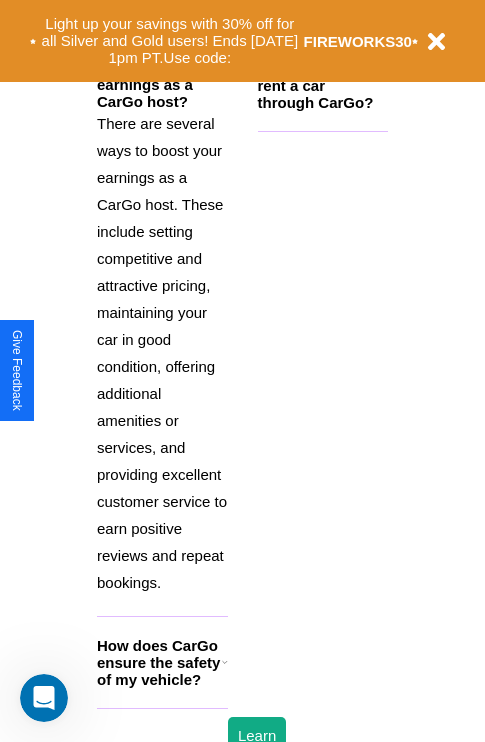 click on "How does CarGo ensure the safety of my vehicle?" at bounding box center [159, 662] 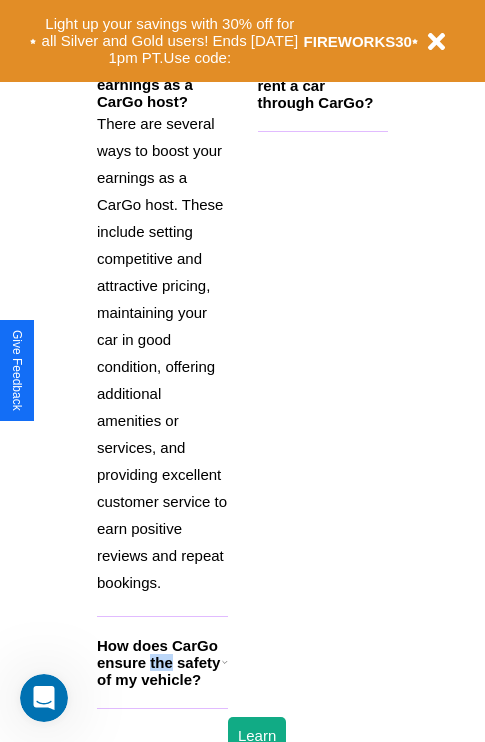 scroll, scrollTop: 1896, scrollLeft: 0, axis: vertical 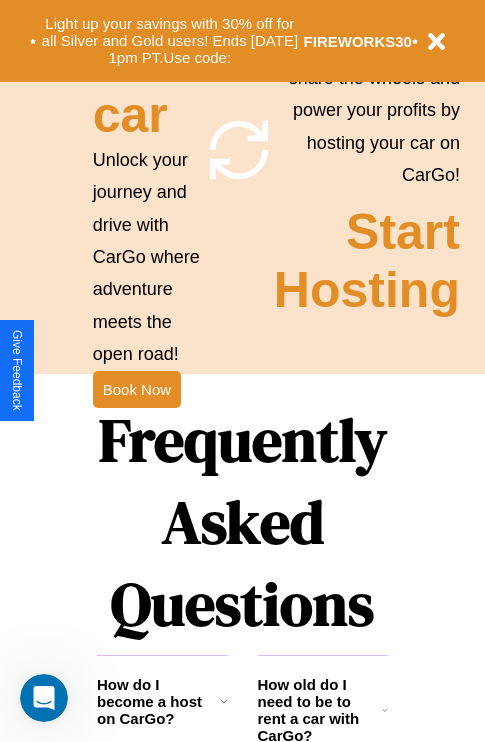 click 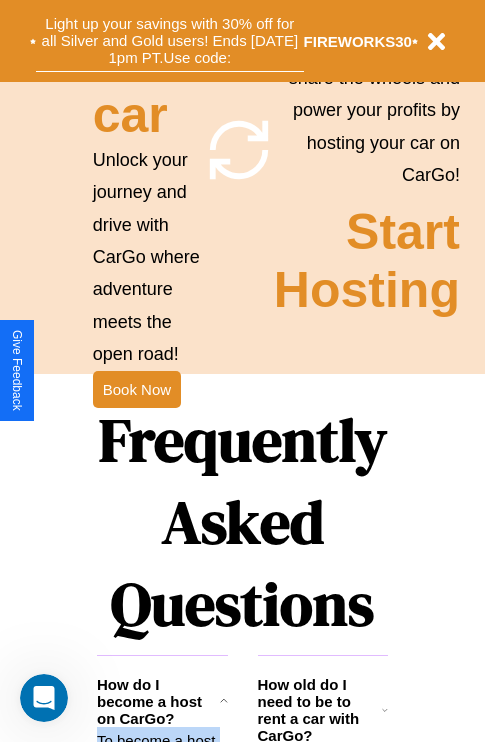 click on "Light up your savings with 30% off for all Silver and Gold users! Ends [DATE] 1pm PT.  Use code:" at bounding box center (170, 41) 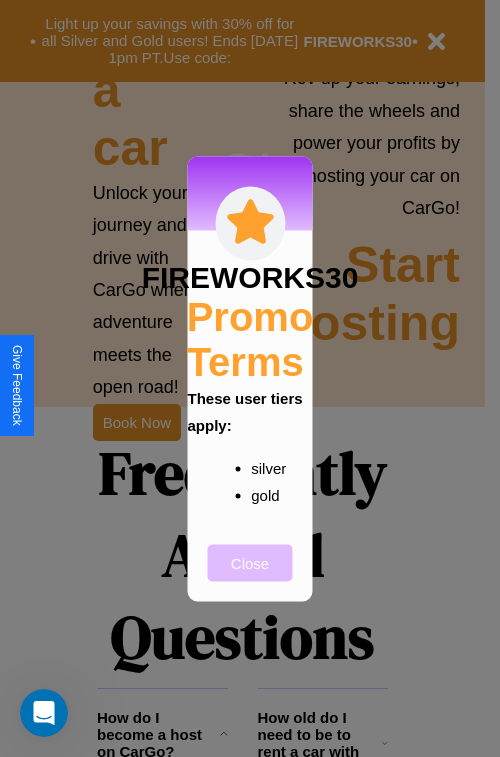 click on "Close" at bounding box center [250, 562] 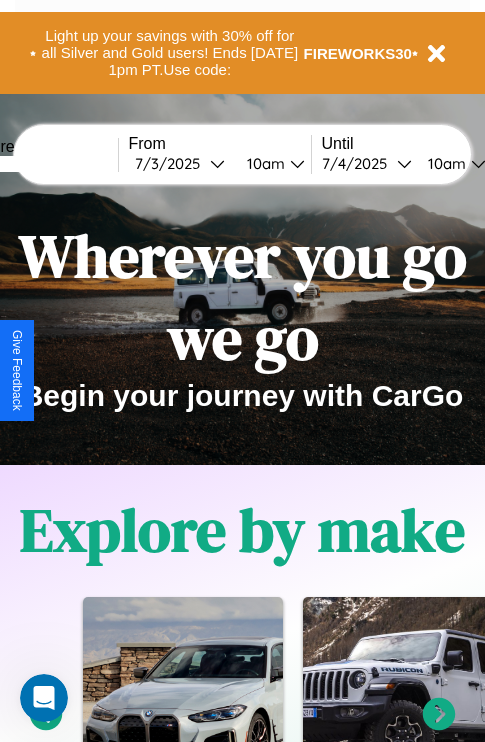 scroll, scrollTop: 0, scrollLeft: 0, axis: both 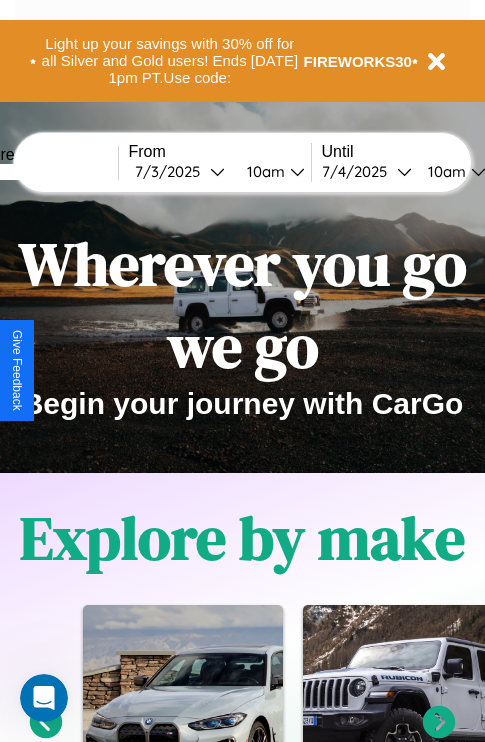 click at bounding box center (43, 172) 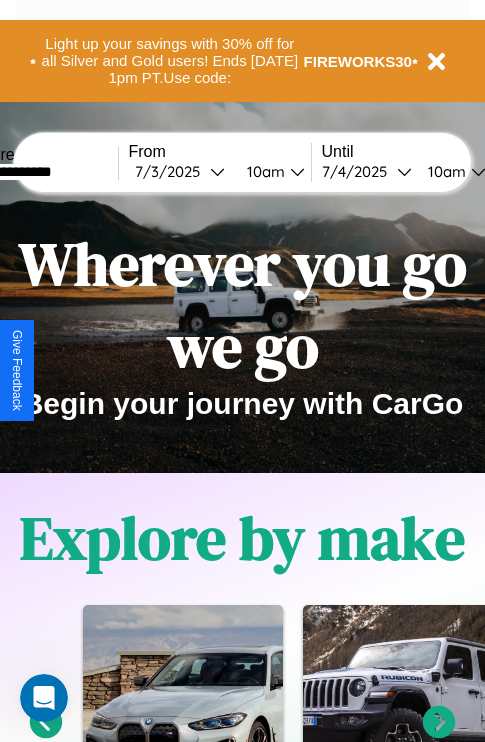 type on "**********" 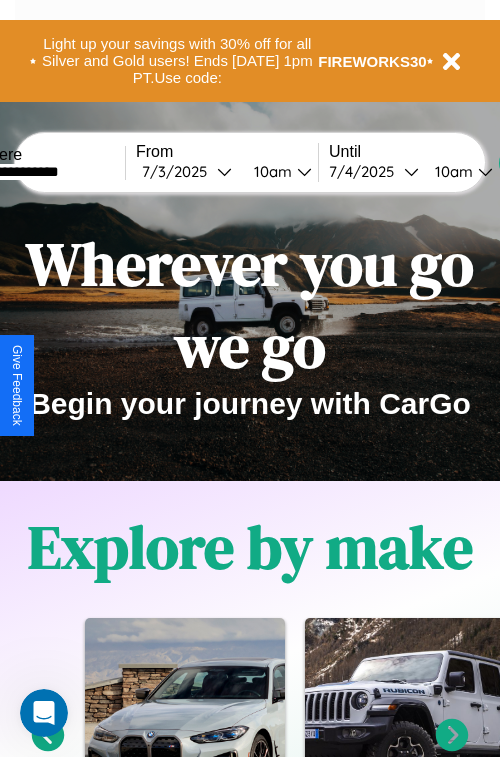 select on "*" 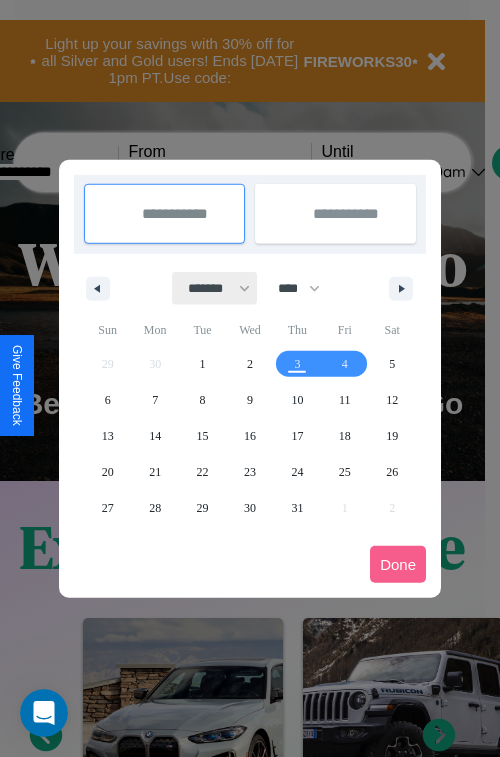 click on "******* ******** ***** ***** *** **** **** ****** ********* ******* ******** ********" at bounding box center [215, 288] 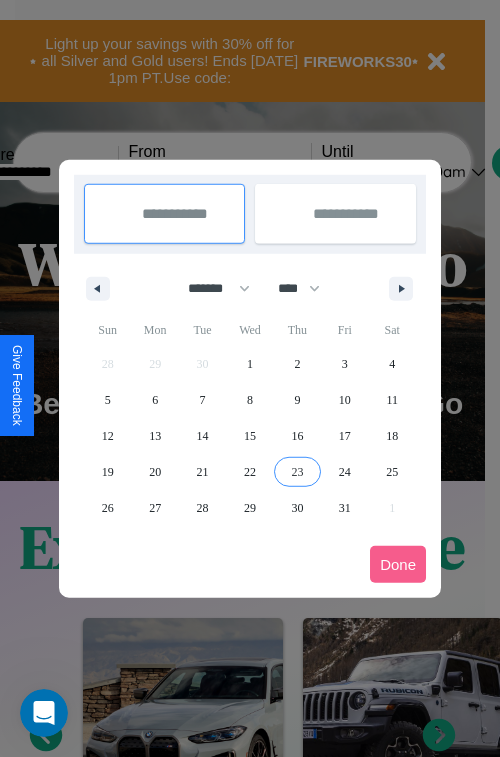 click on "23" at bounding box center (297, 472) 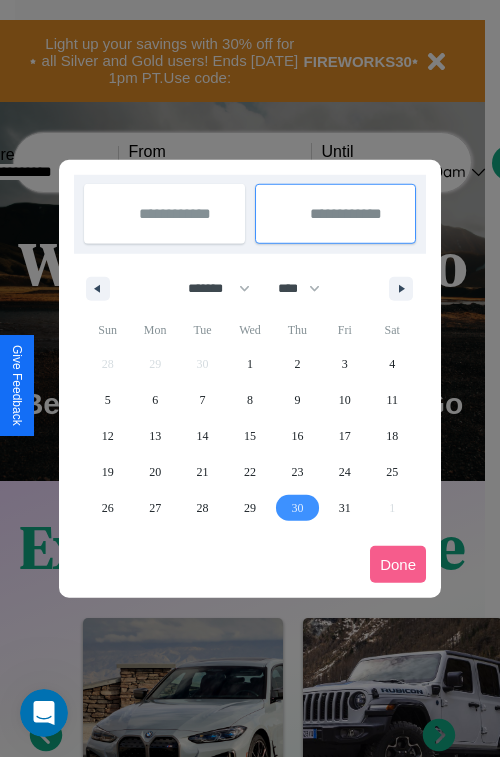click on "30" at bounding box center [297, 508] 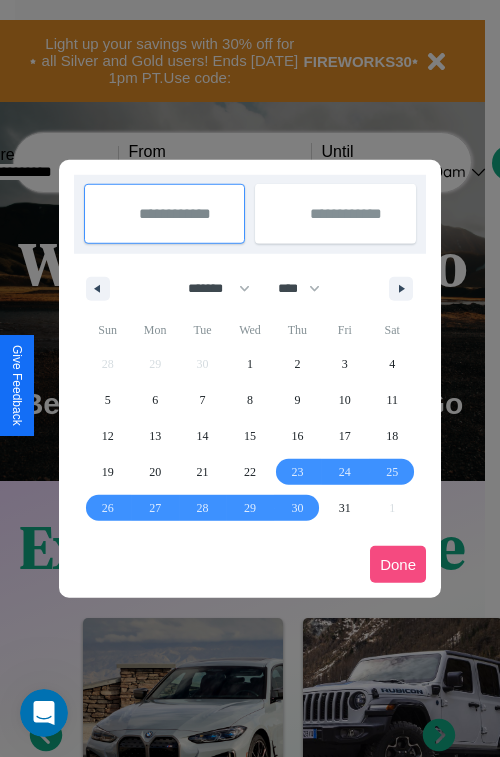 click on "Done" at bounding box center (398, 564) 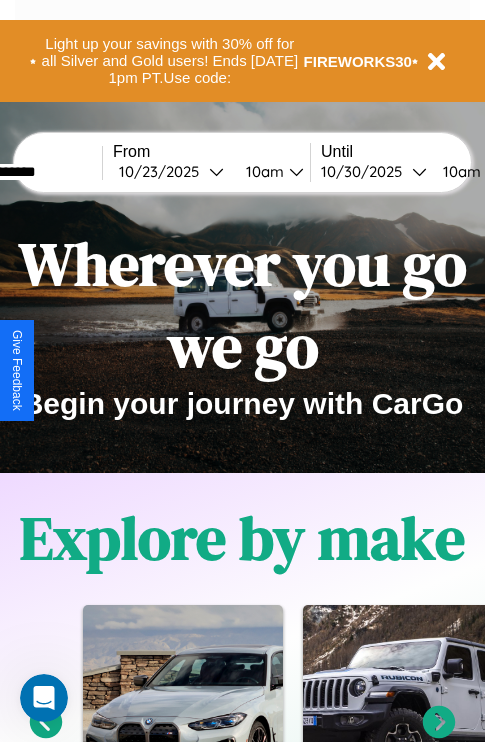 scroll, scrollTop: 0, scrollLeft: 83, axis: horizontal 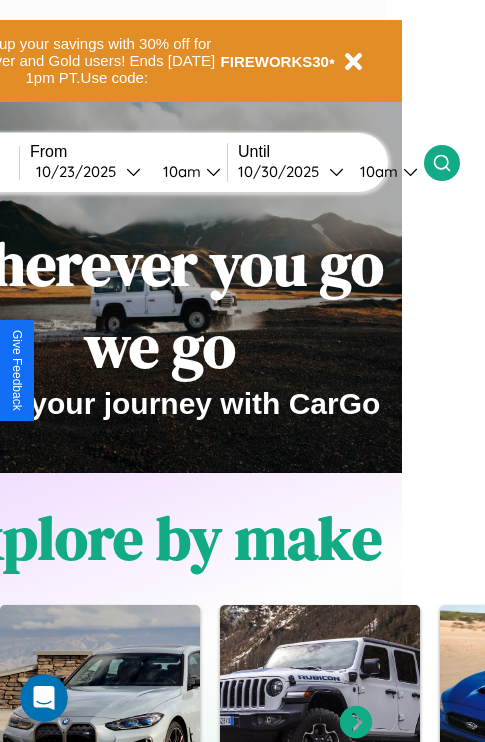 click 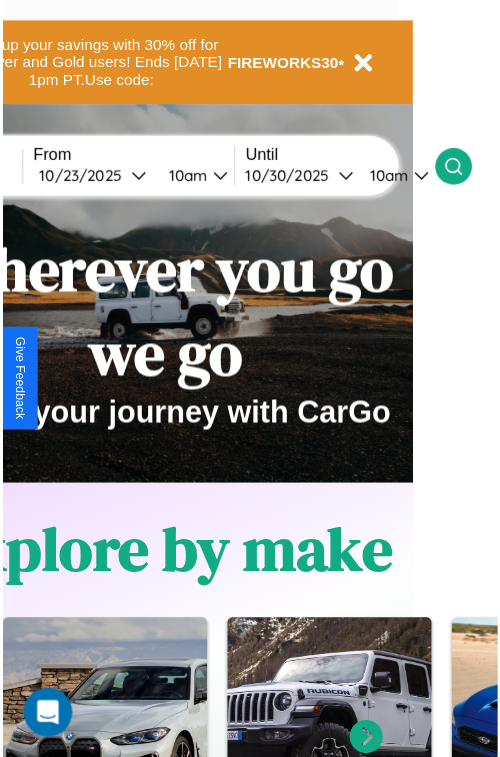 scroll, scrollTop: 0, scrollLeft: 0, axis: both 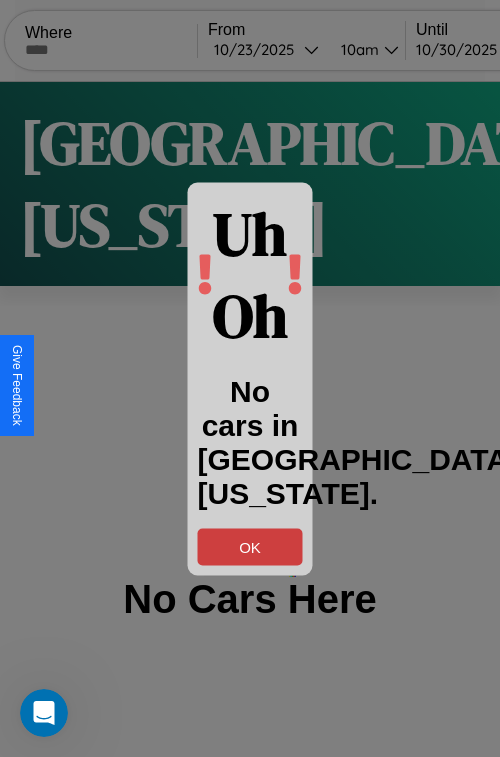 click on "OK" at bounding box center (250, 546) 